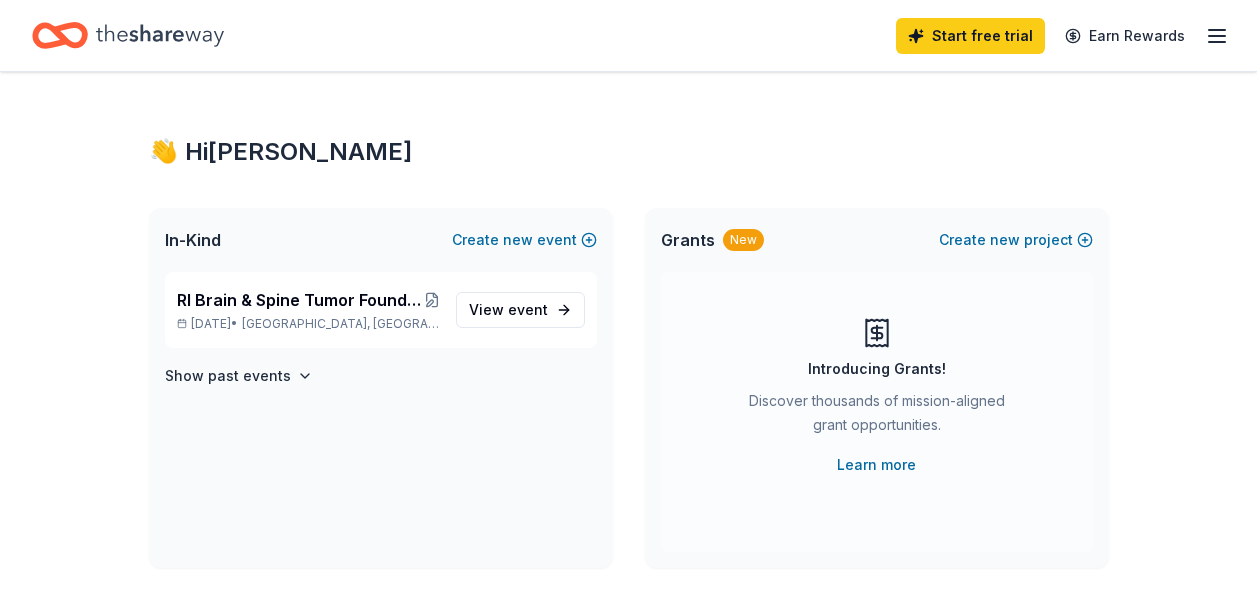 scroll, scrollTop: 0, scrollLeft: 0, axis: both 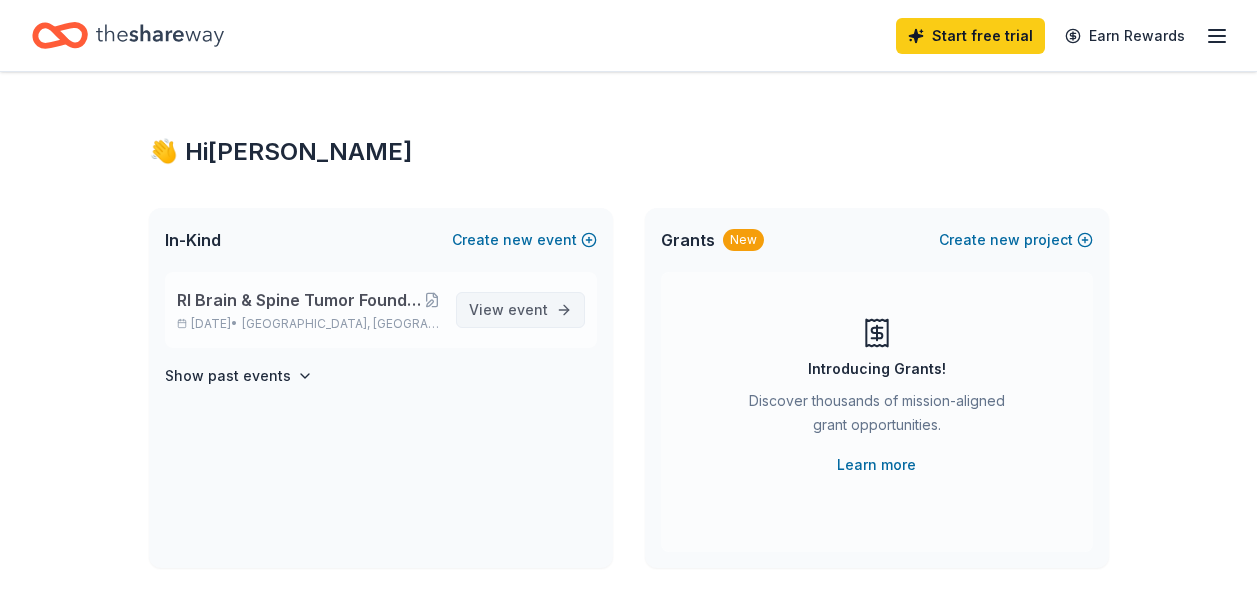 click on "View   event" at bounding box center (520, 310) 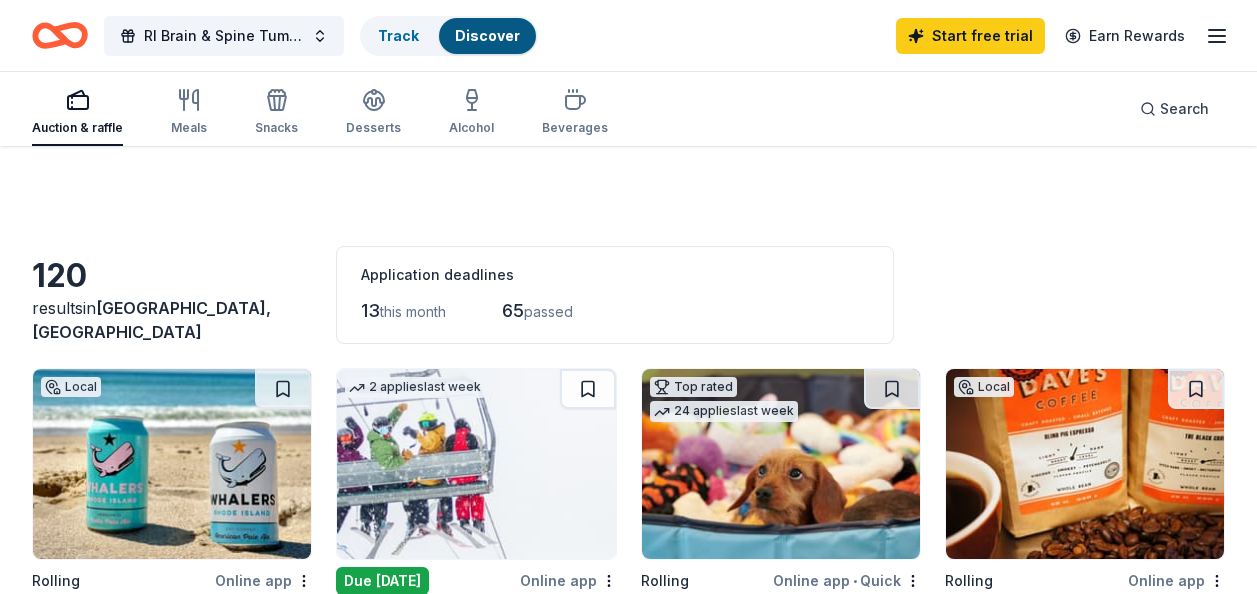 scroll, scrollTop: 77, scrollLeft: 0, axis: vertical 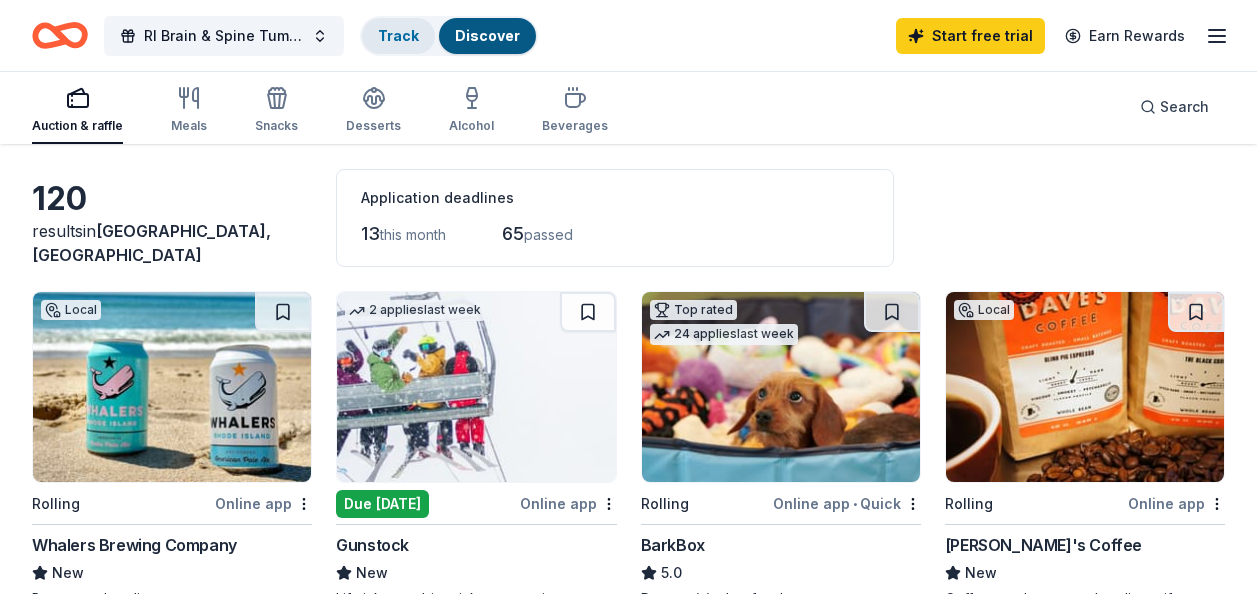 click on "Track" at bounding box center (398, 35) 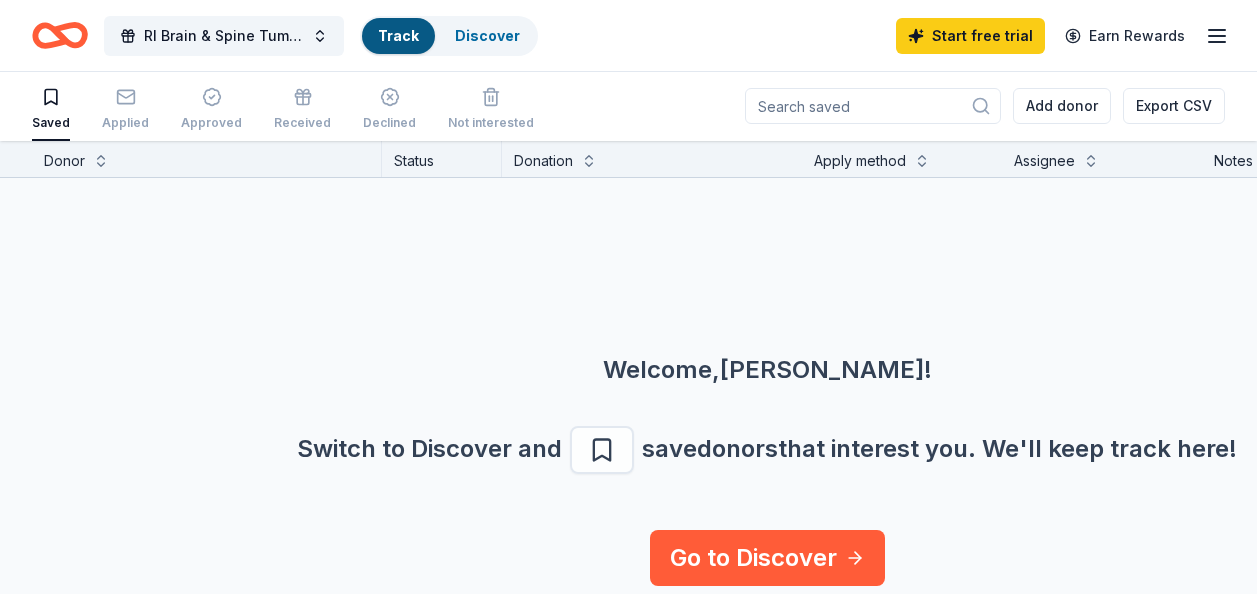 scroll, scrollTop: 1, scrollLeft: 0, axis: vertical 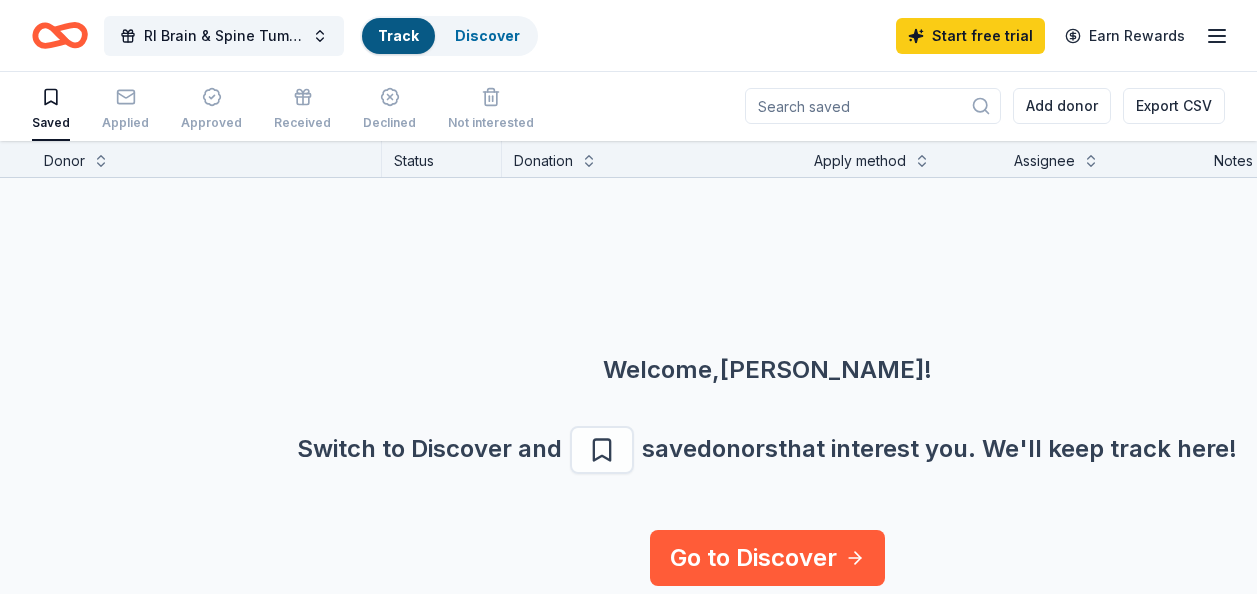 click 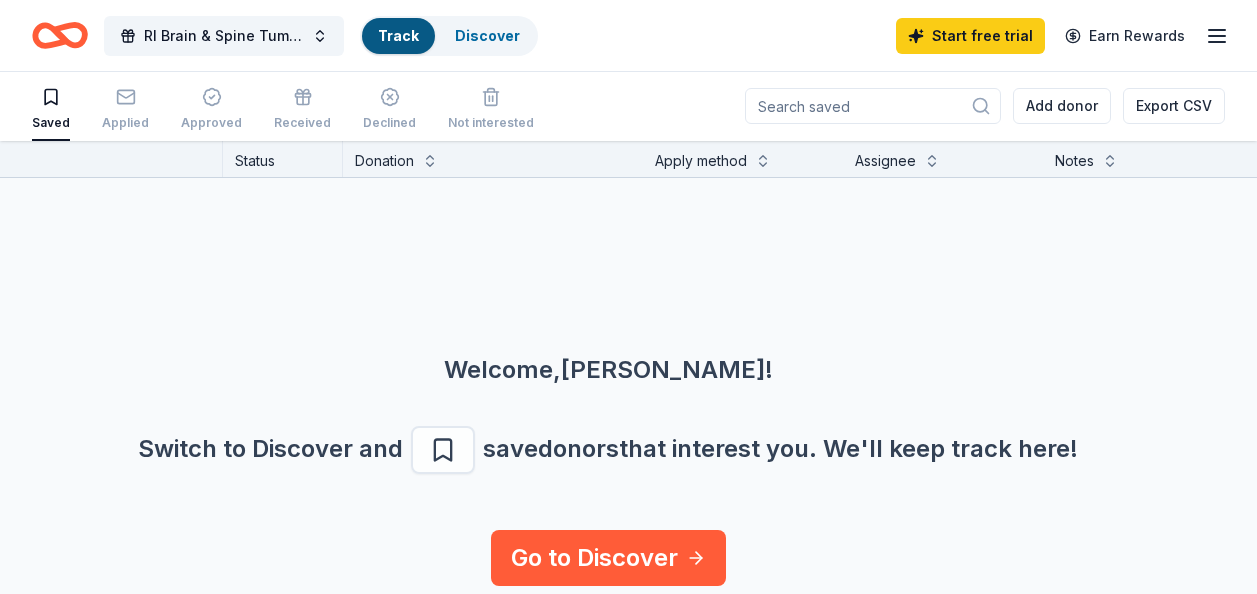 scroll, scrollTop: 0, scrollLeft: 162, axis: horizontal 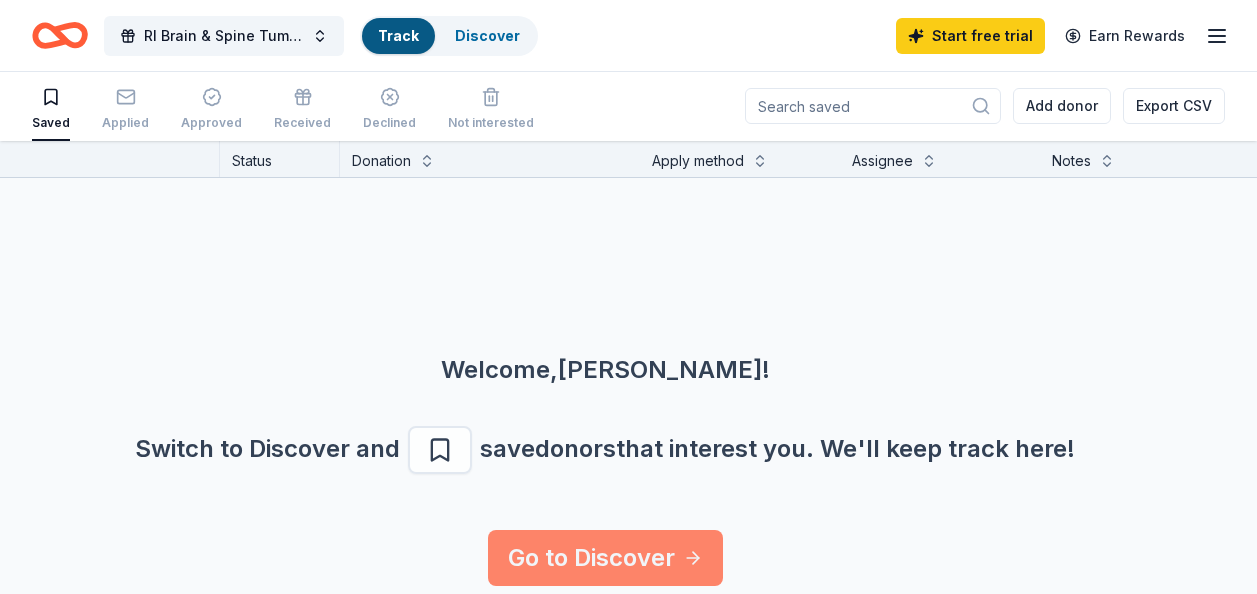 click on "Go to Discover" at bounding box center (605, 558) 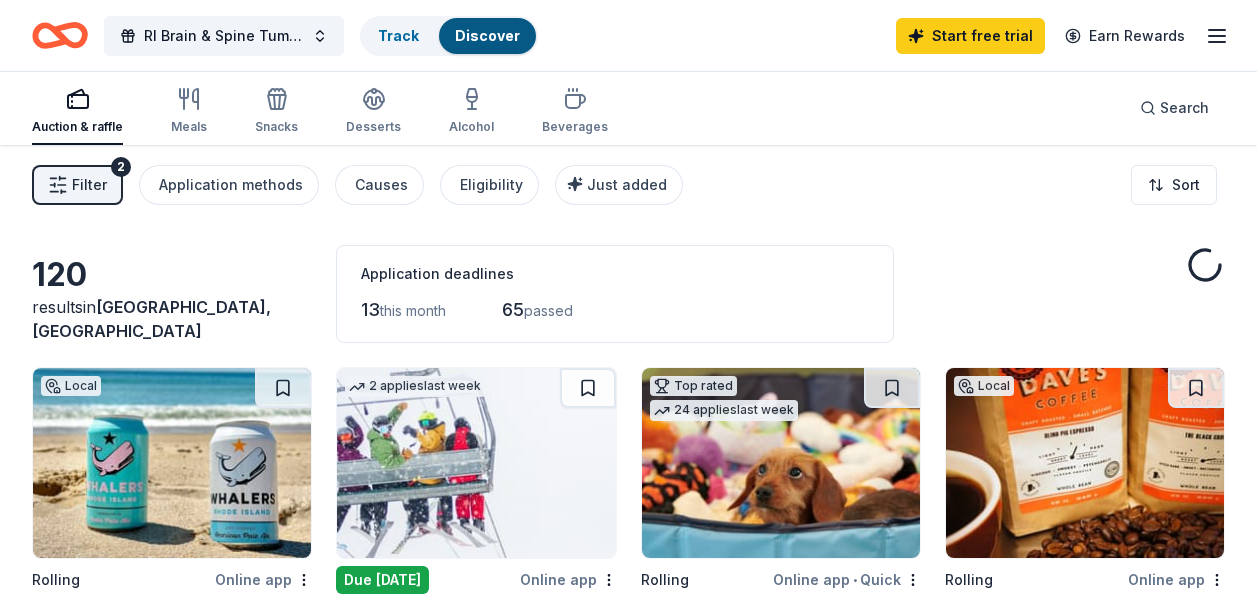 scroll, scrollTop: 0, scrollLeft: 0, axis: both 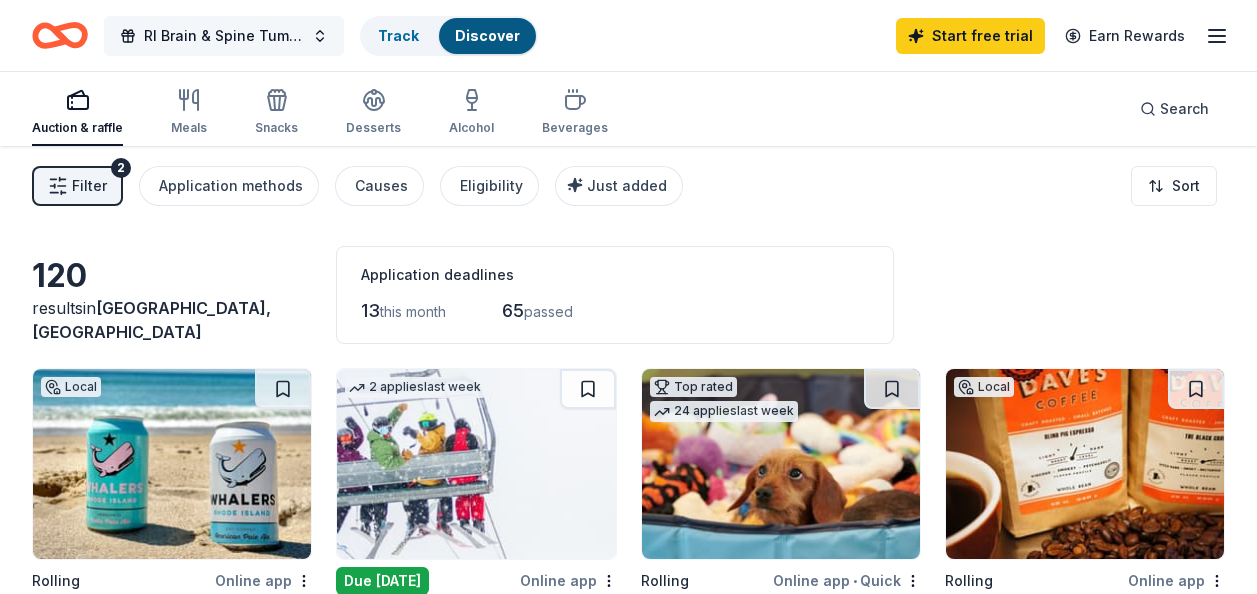click on "RI Brain & Spine Tumor Foundation's 4th Annual Drive For A Cure Golf Tournament" at bounding box center [224, 36] 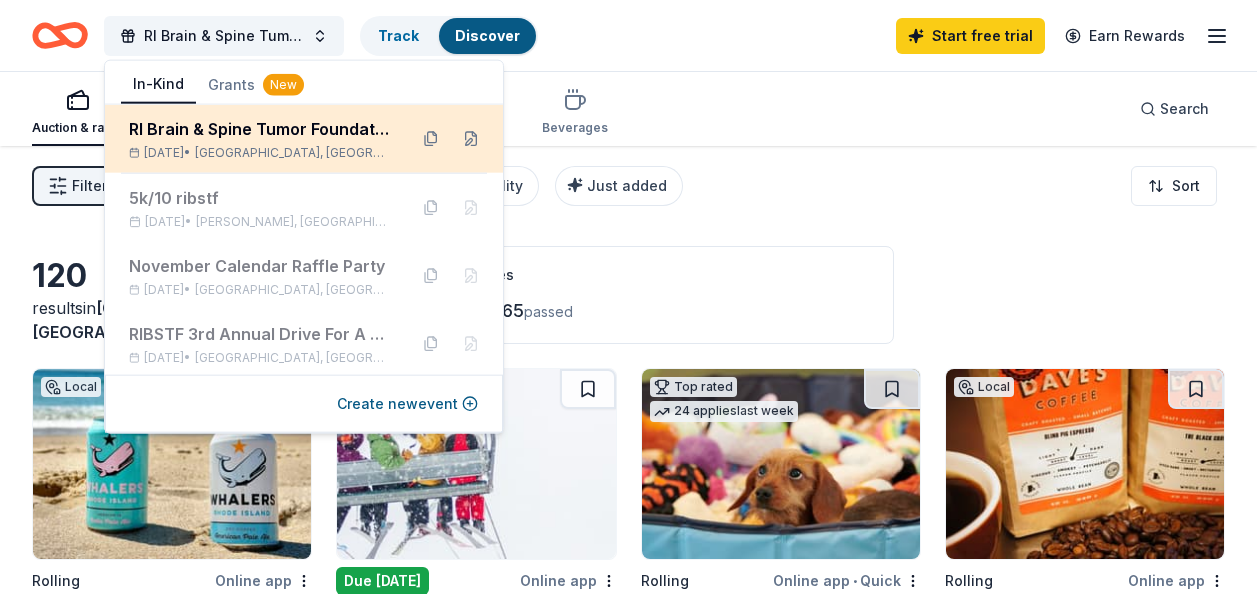 click on "RI Brain & Spine Tumor Foundation's 4th Annual Drive For A Cure Golf Tournament" at bounding box center [260, 129] 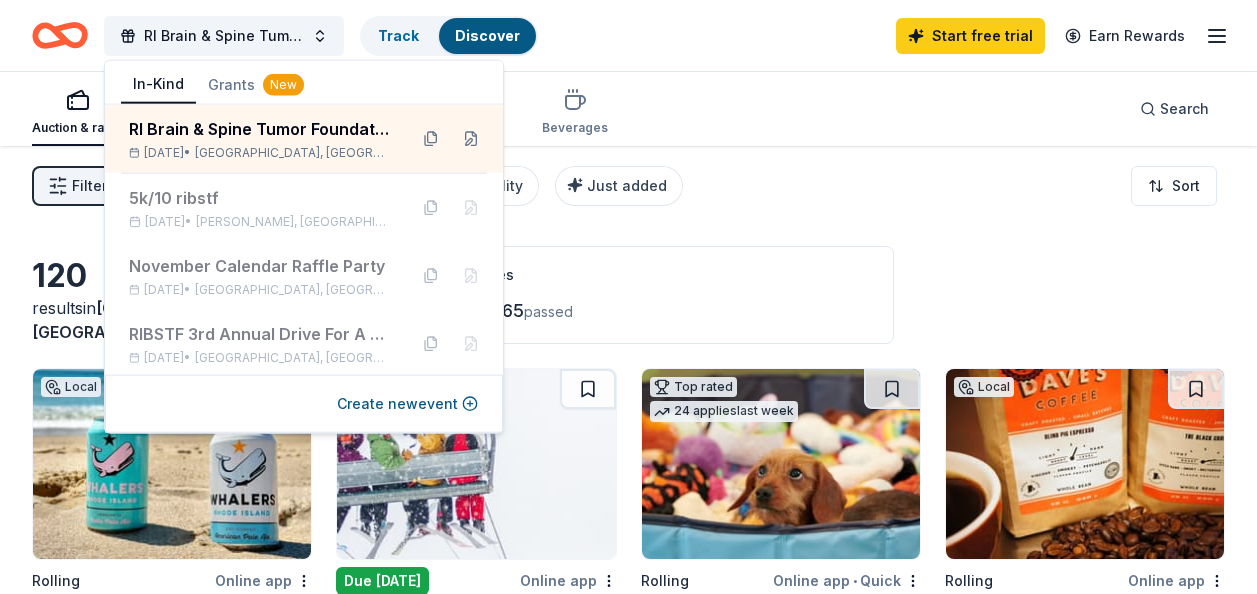 click on "RI Brain & Spine Tumor Foundation's 4th Annual Drive For A Cure Golf Tournament Track  Discover Start free  trial Earn Rewards" at bounding box center (628, 35) 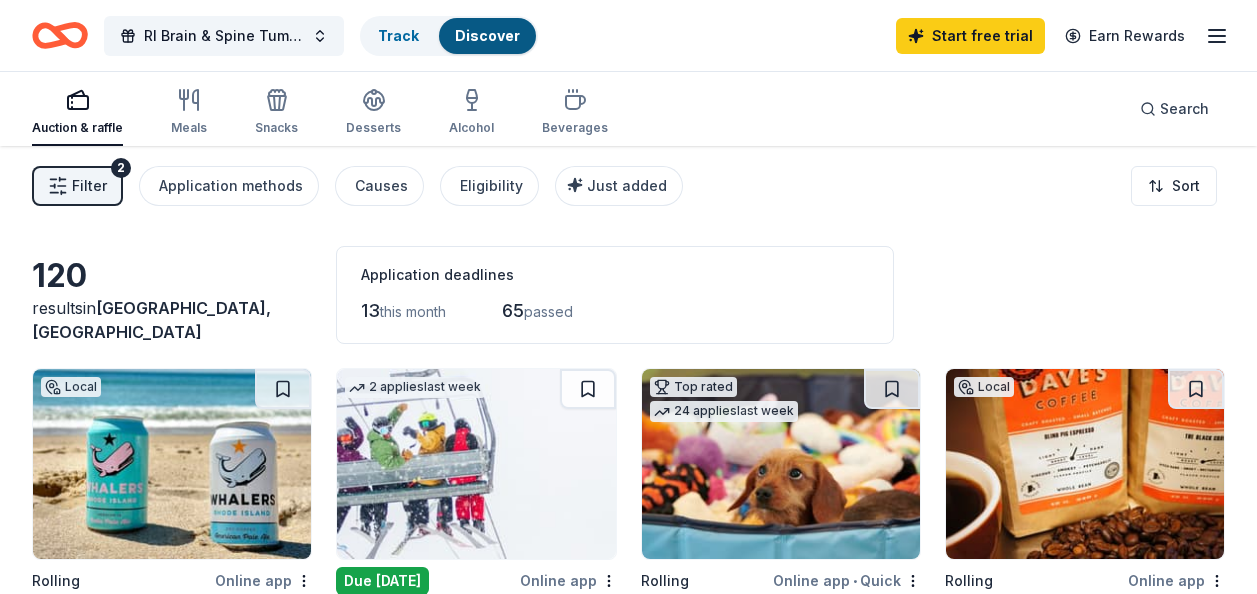 click on "Auction & raffle" at bounding box center [77, 112] 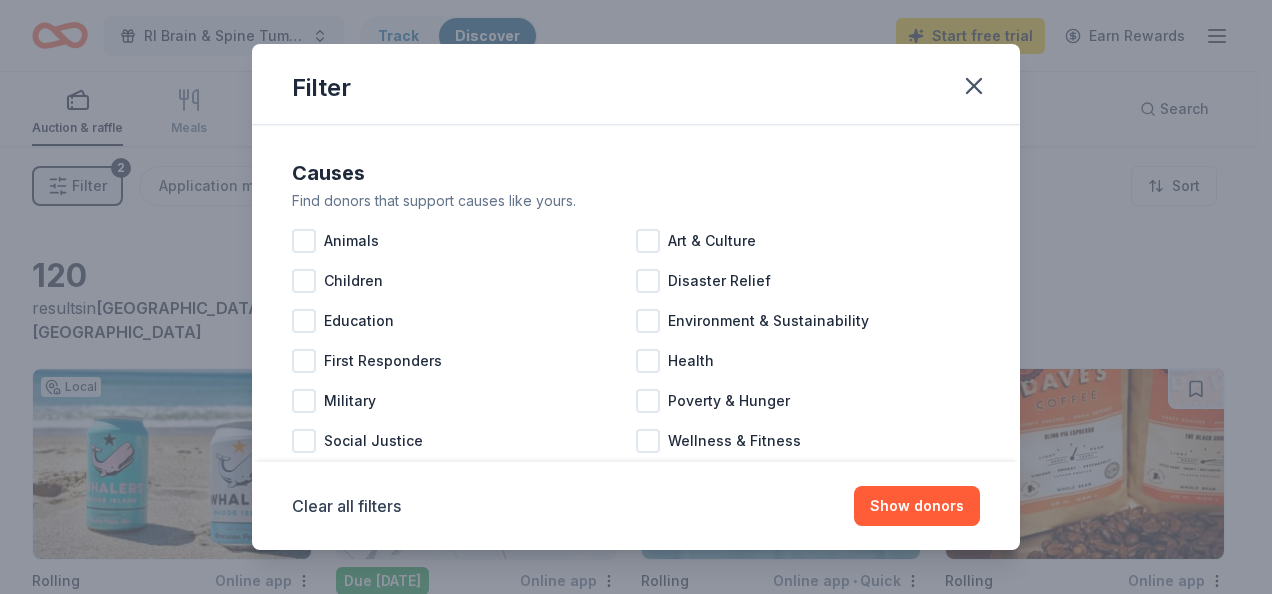click on "Filter Causes Find donors that support causes like yours. Animals Art & Culture Children Disaster Relief Education Environment & Sustainability First Responders Health Military Poverty & Hunger Social Justice Wellness & Fitness Application methods Pick the ones that work best for you. In app Website Email In person Mail Fax Phone Eligibility Select any that describe you or your organization. Individuals Political Religious Sports Teams For profit Schools Lobbying & advocacy Just added Show donors that were added in the last two months.   Start free  trial to use this filter. Ships to you Show donors that can ship products to you. Virtual events Show lightweight products that are easy to mail to attendees. Hide Hide donors with paused donation programs. Hide donors whose deadlines have passed. Hide donors you've already saved or have applied to.   Start free  trial to use this filter. Clear all filters Show    donors" at bounding box center (636, 297) 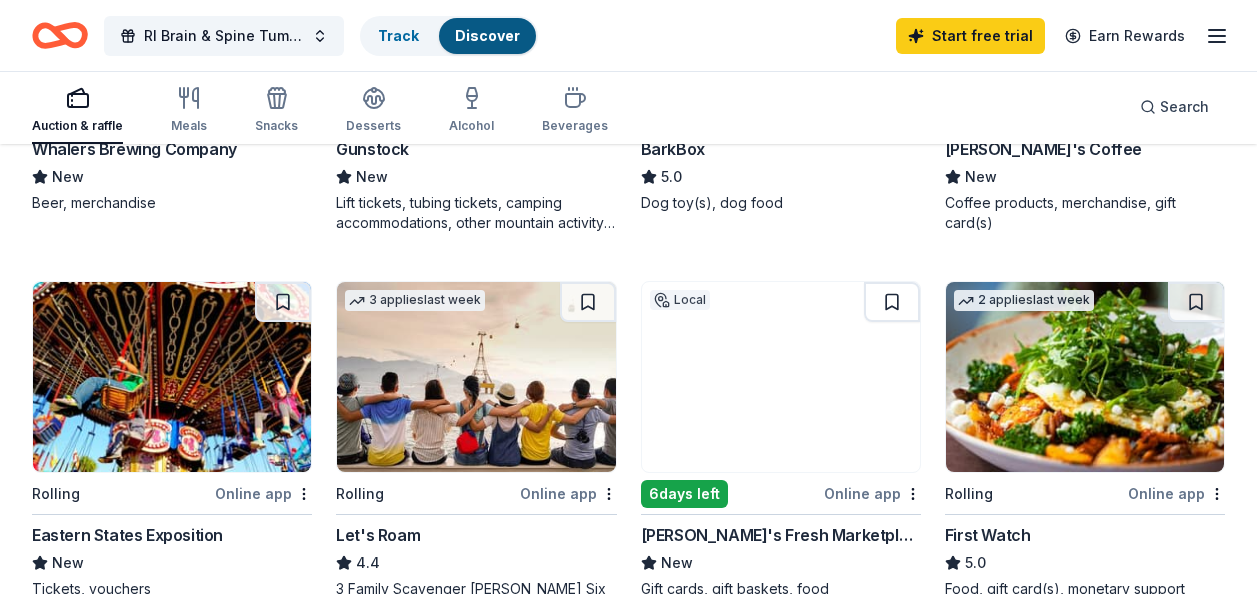 scroll, scrollTop: 0, scrollLeft: 0, axis: both 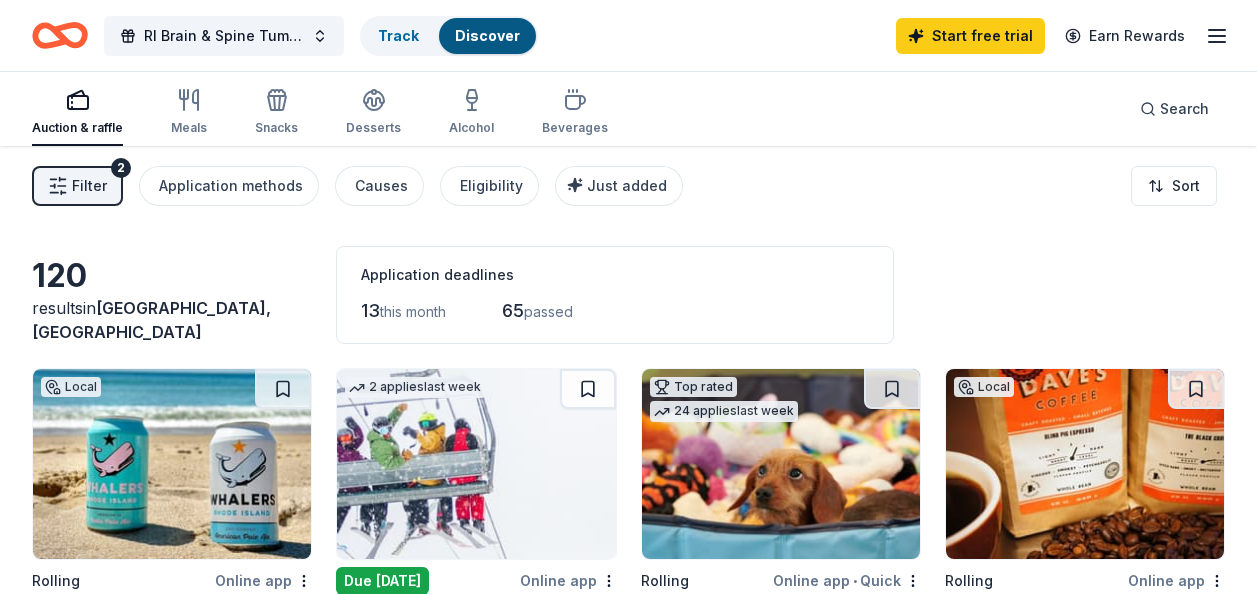 click 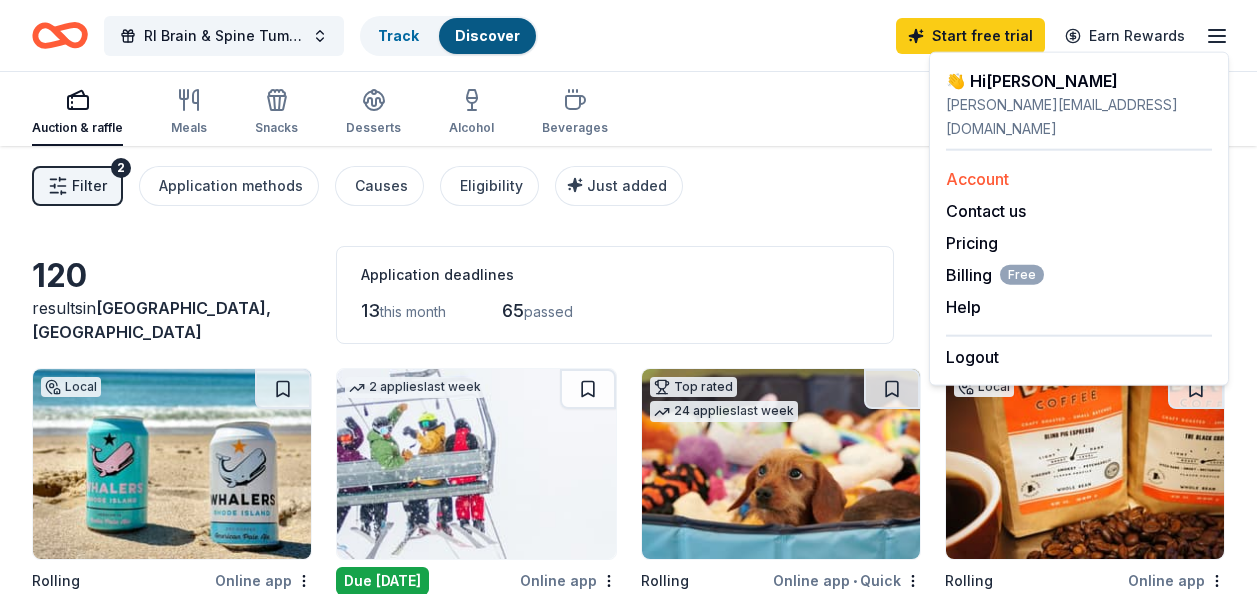 click on "Account" at bounding box center [977, 179] 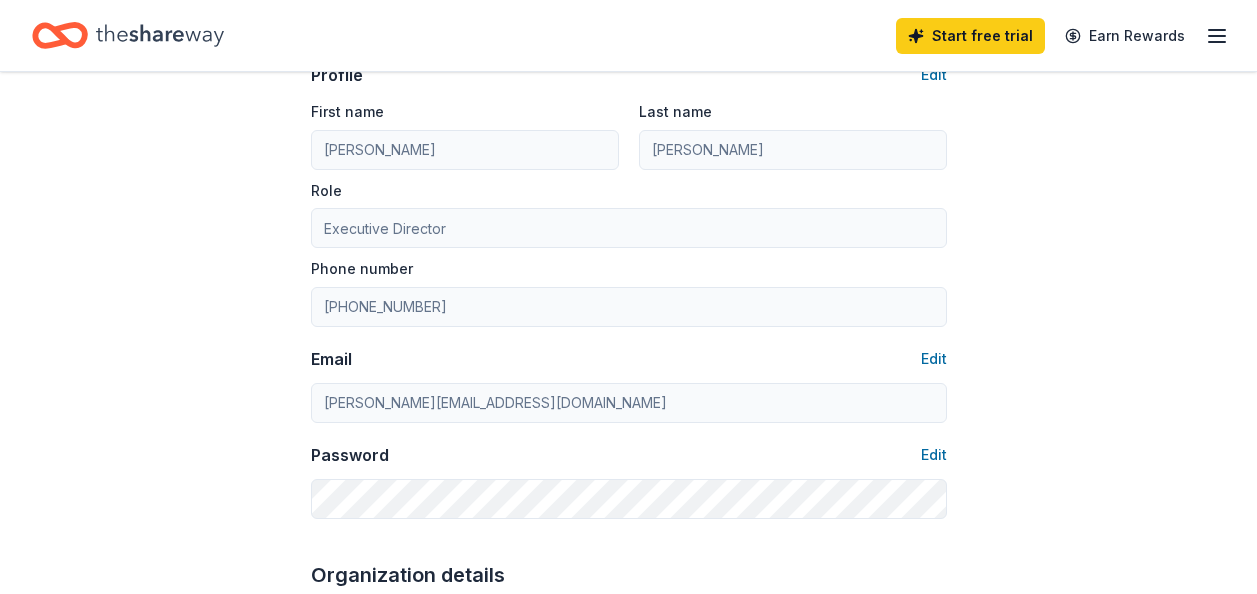 scroll, scrollTop: 0, scrollLeft: 0, axis: both 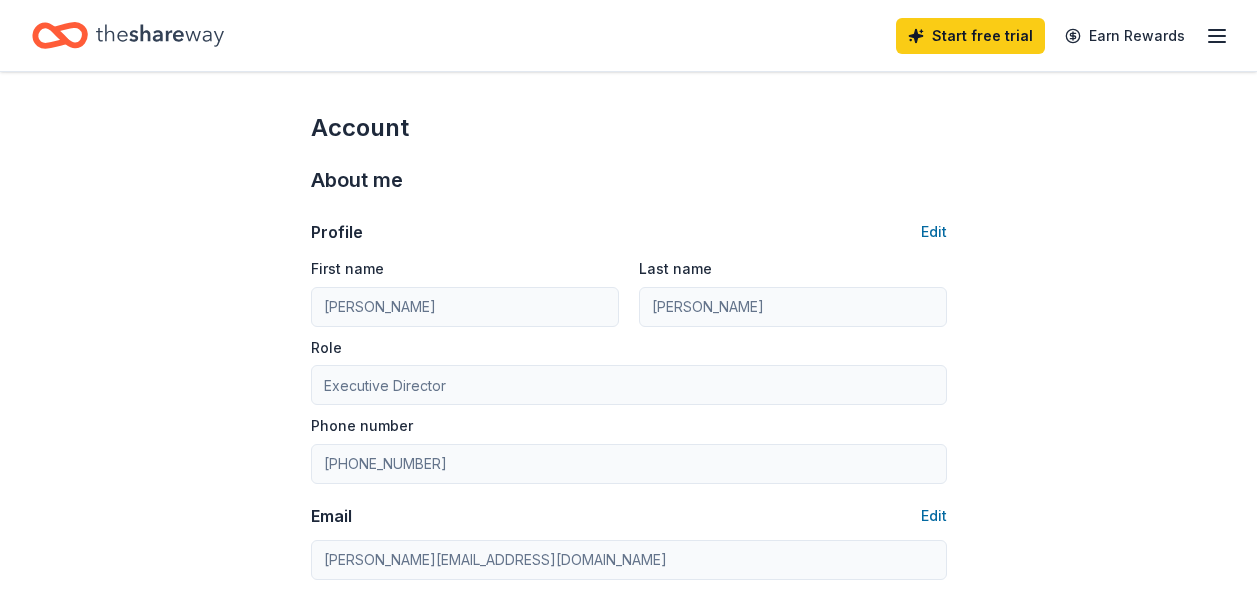 click 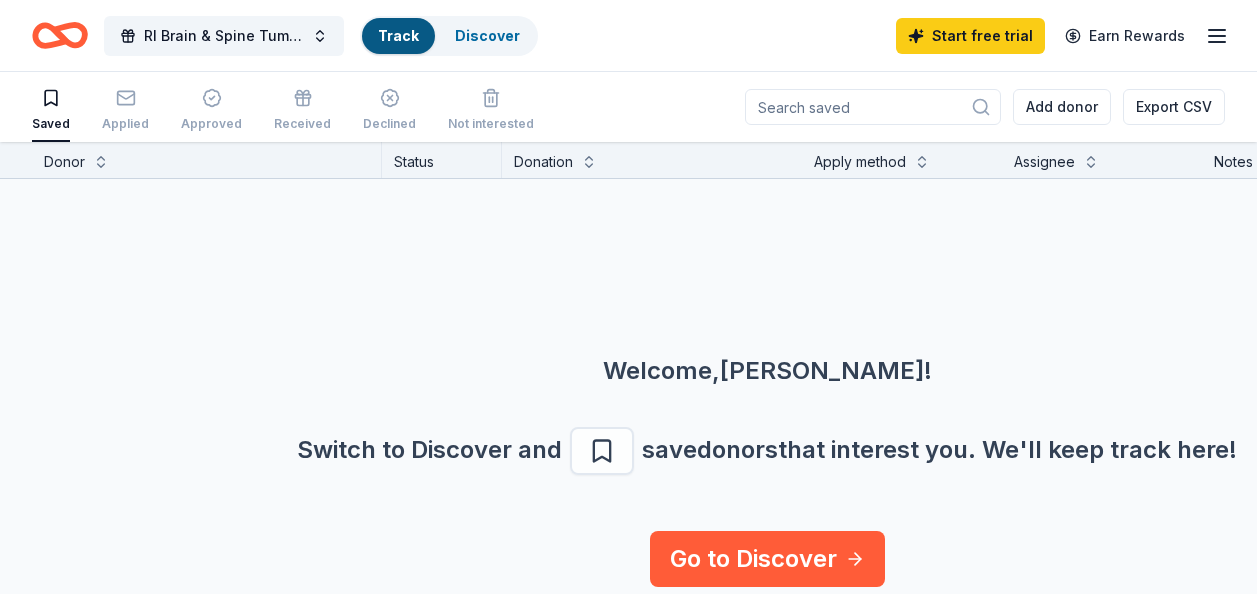 scroll, scrollTop: 1, scrollLeft: 0, axis: vertical 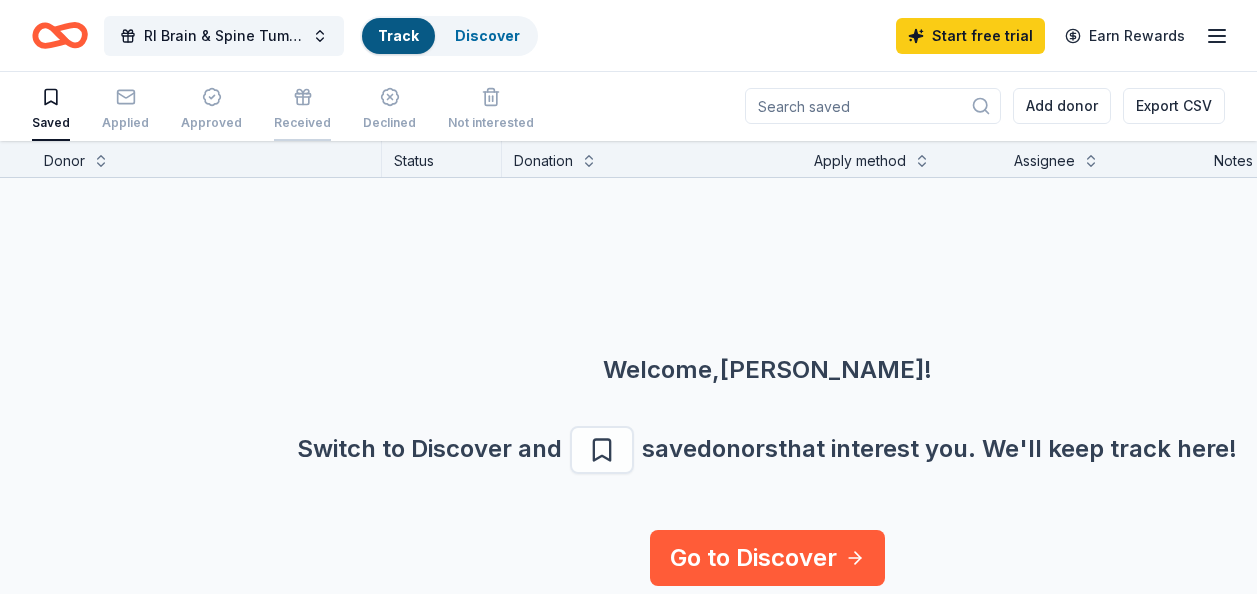 click 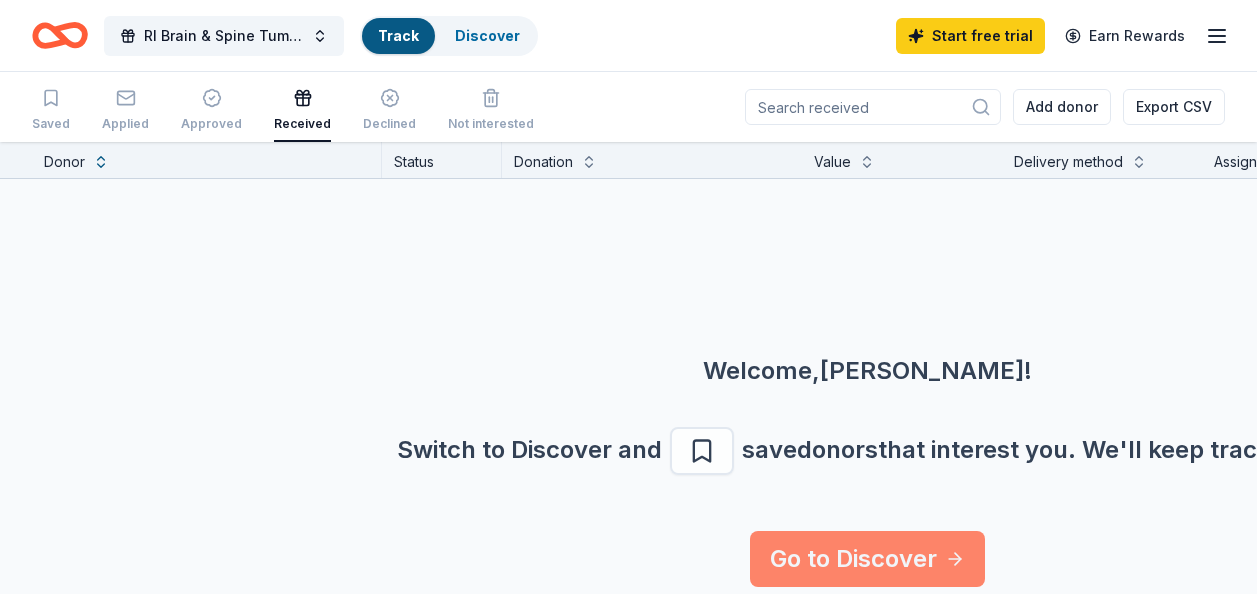 click on "Go to Discover" at bounding box center (867, 559) 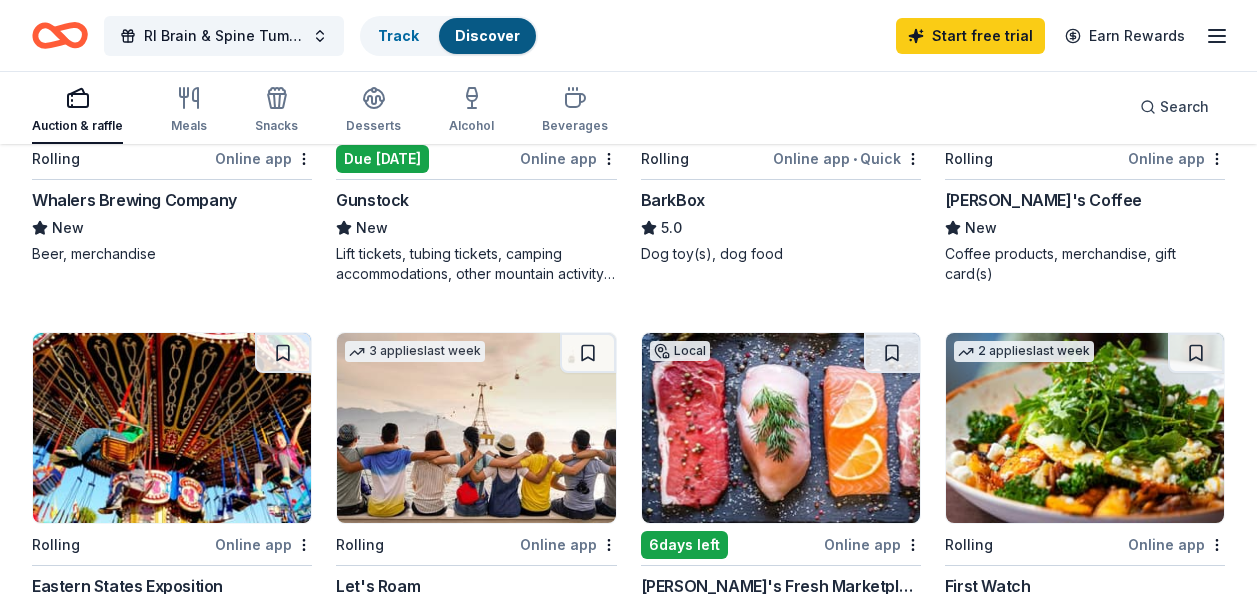 scroll, scrollTop: 607, scrollLeft: 0, axis: vertical 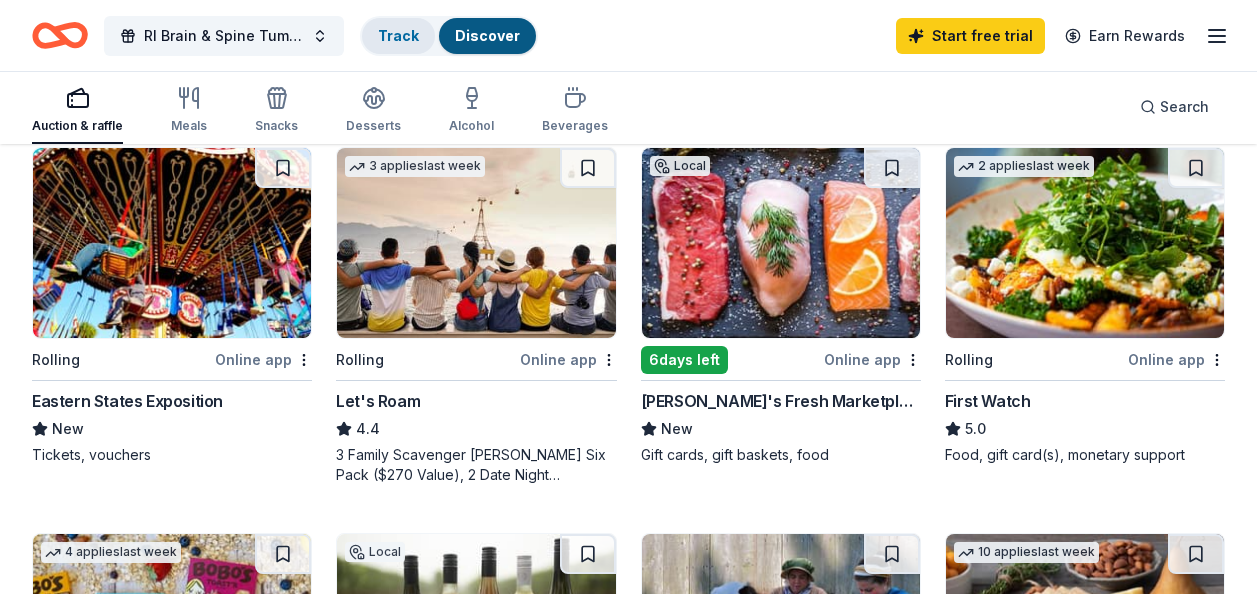 click on "Track" at bounding box center (398, 36) 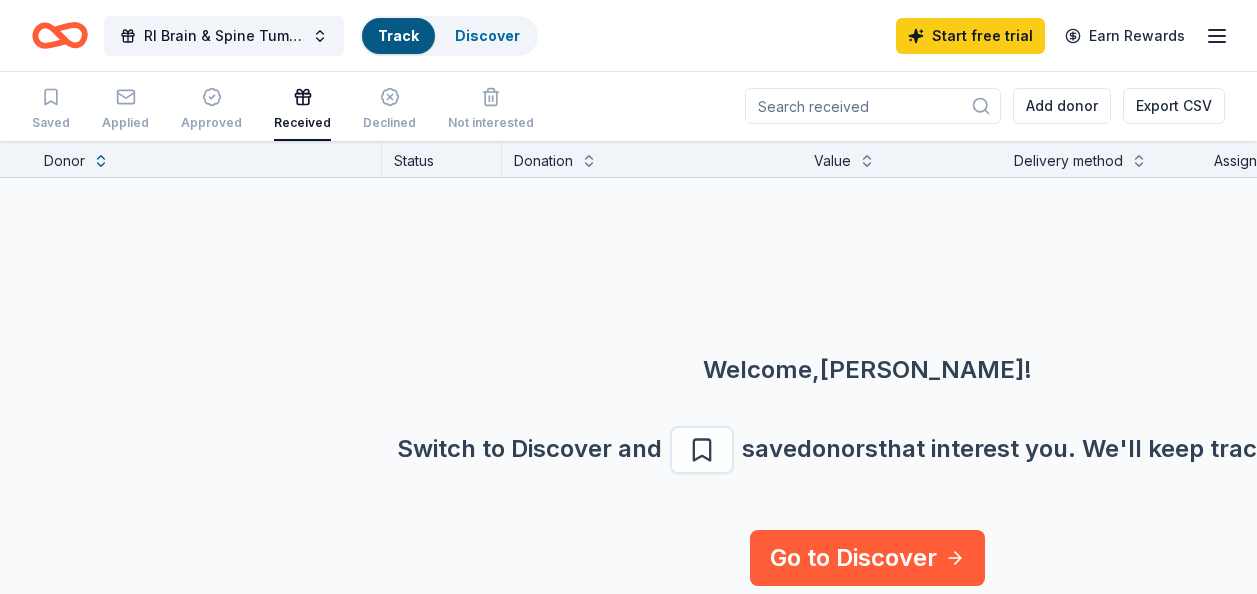 click on "Received" at bounding box center (302, 109) 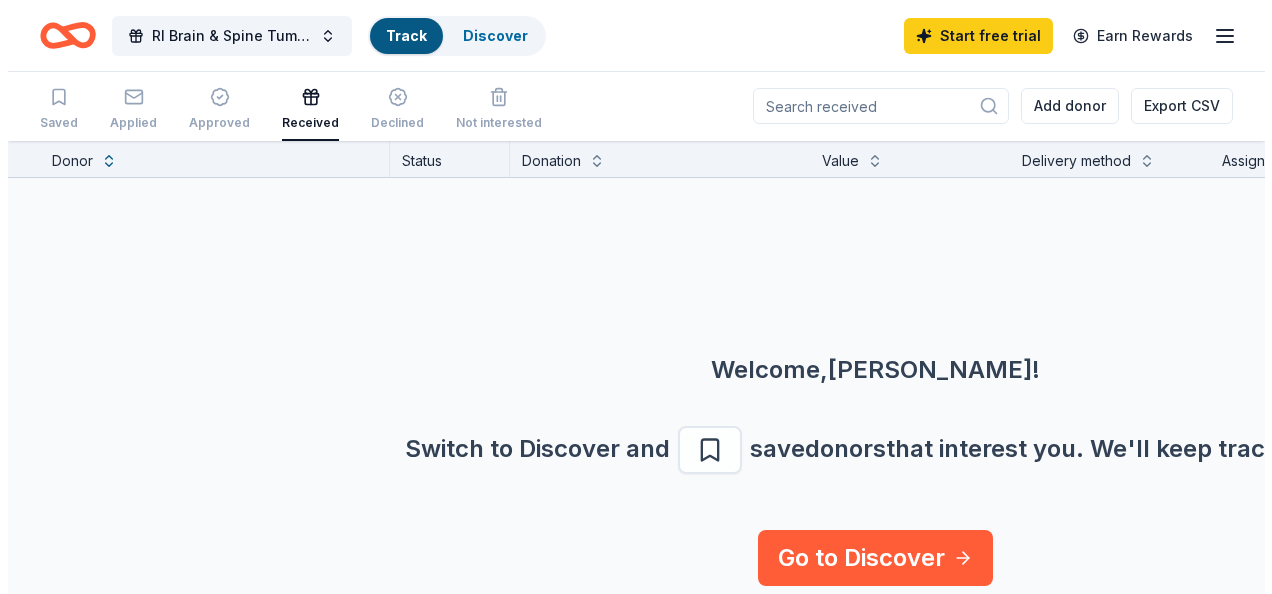 scroll, scrollTop: 0, scrollLeft: 0, axis: both 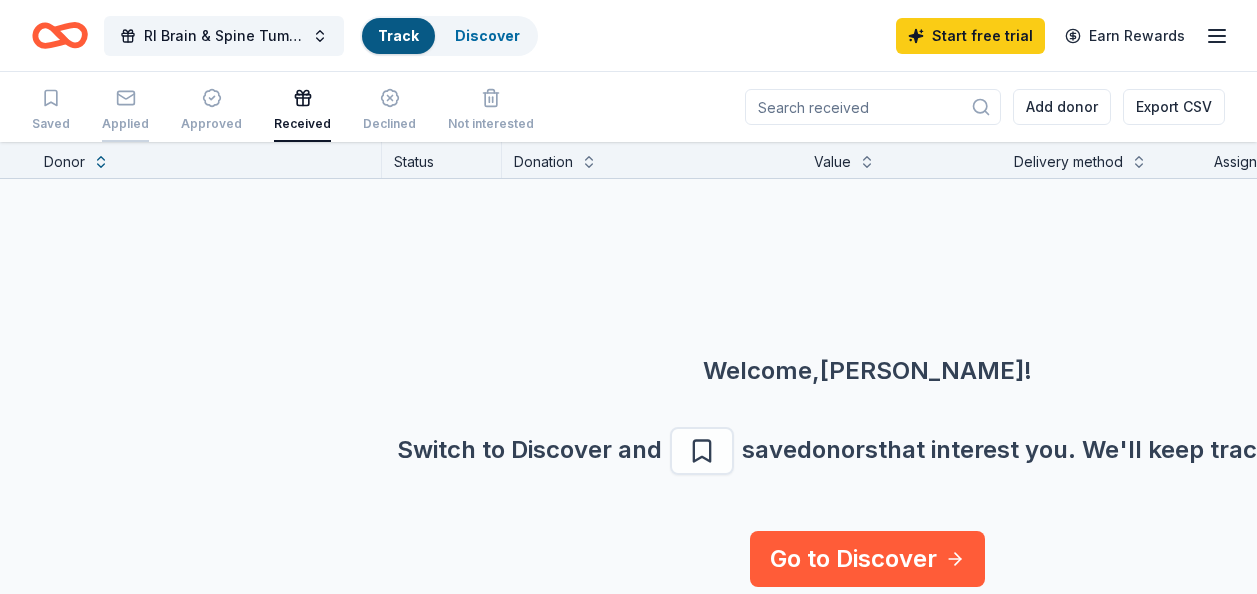 click 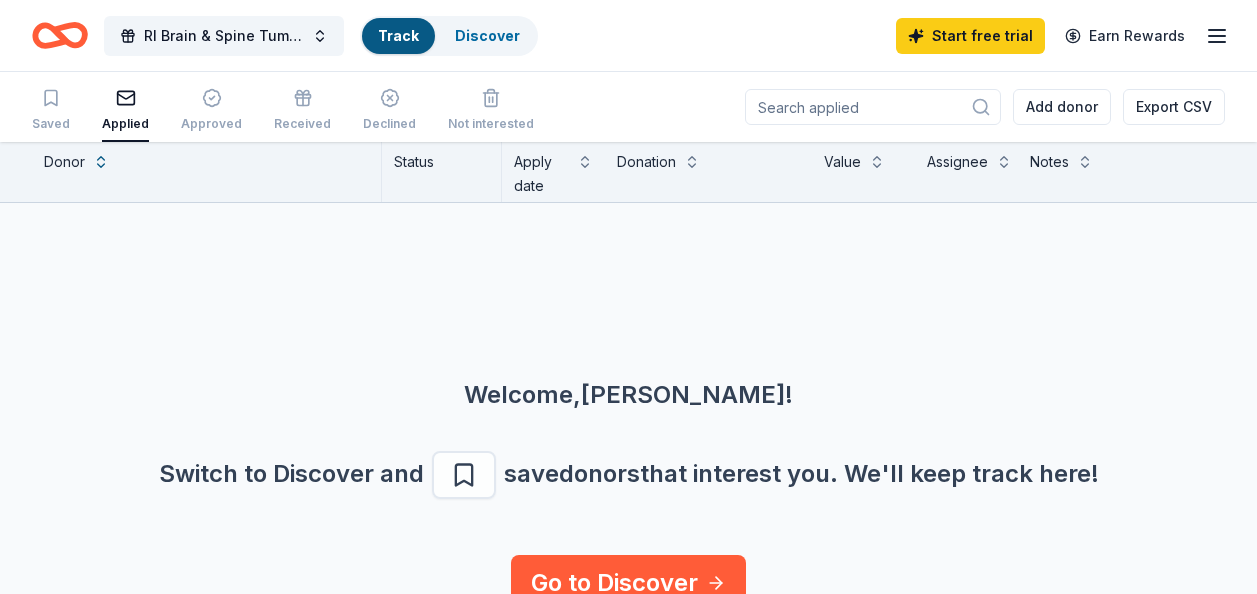 click 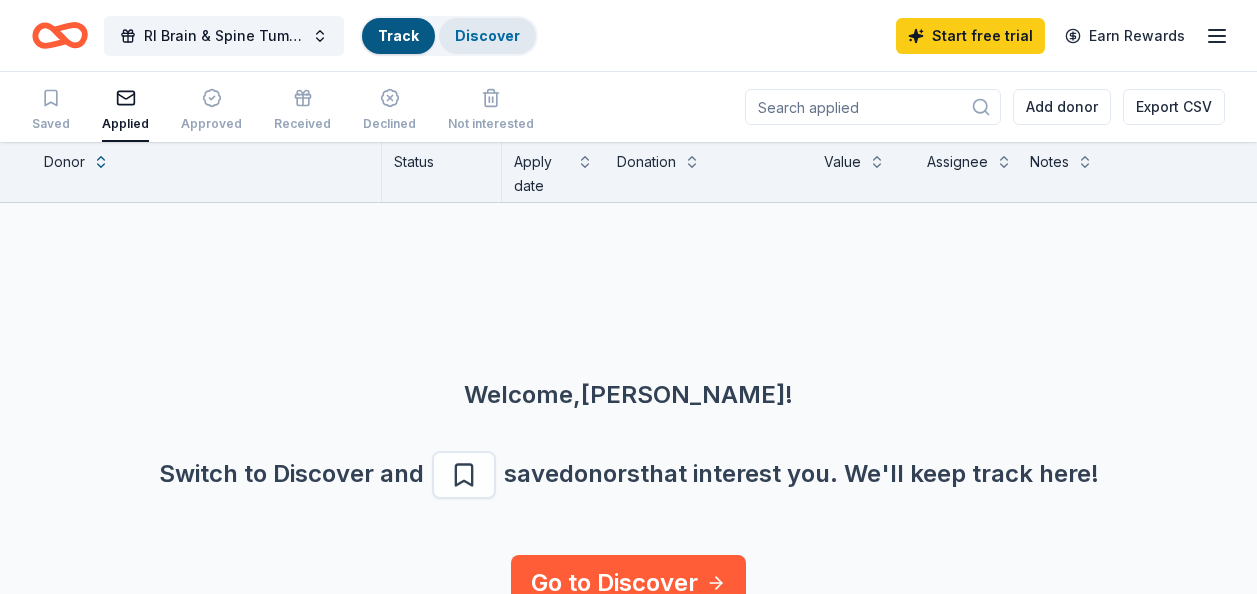 click on "Discover" at bounding box center (487, 35) 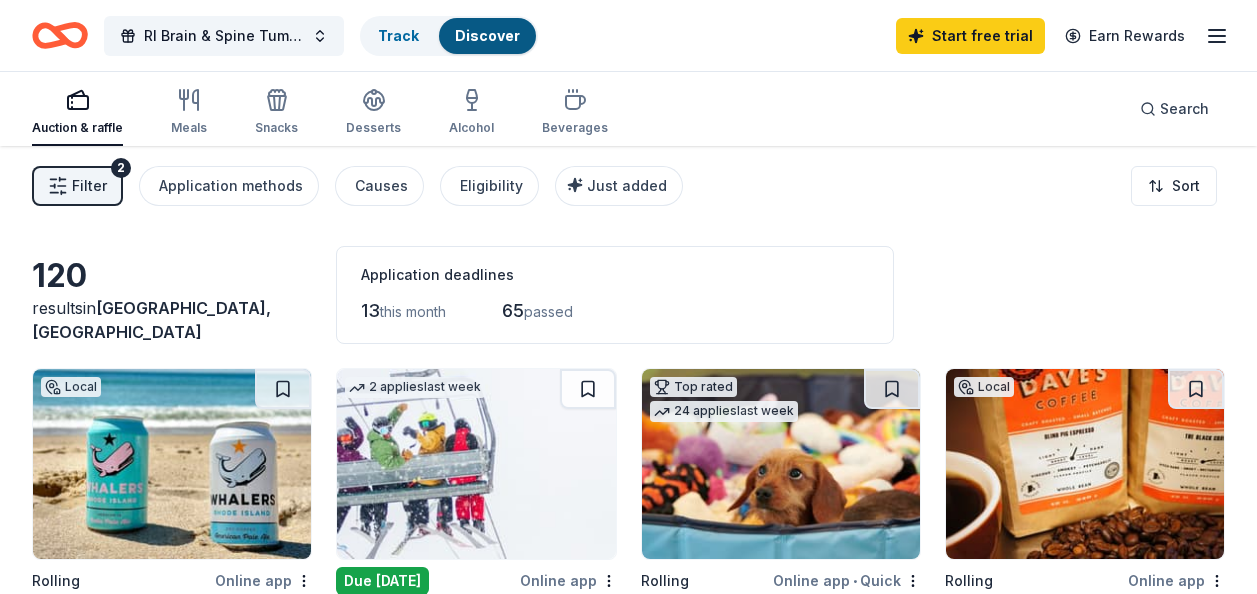 click on "Filter 2" at bounding box center [77, 186] 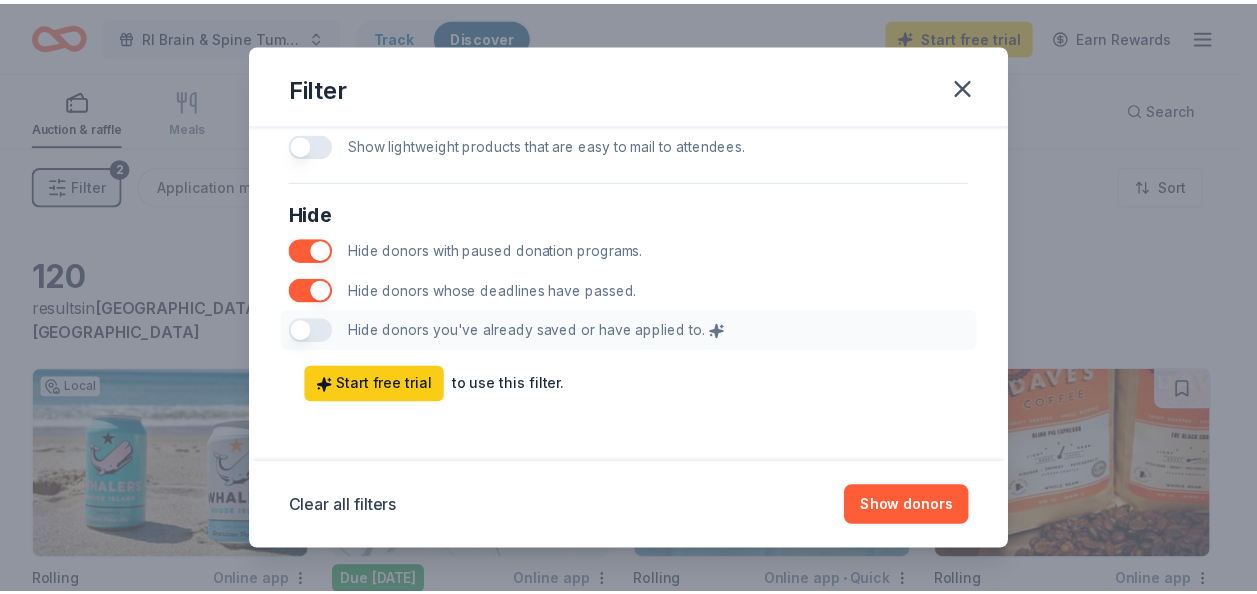 scroll, scrollTop: 0, scrollLeft: 0, axis: both 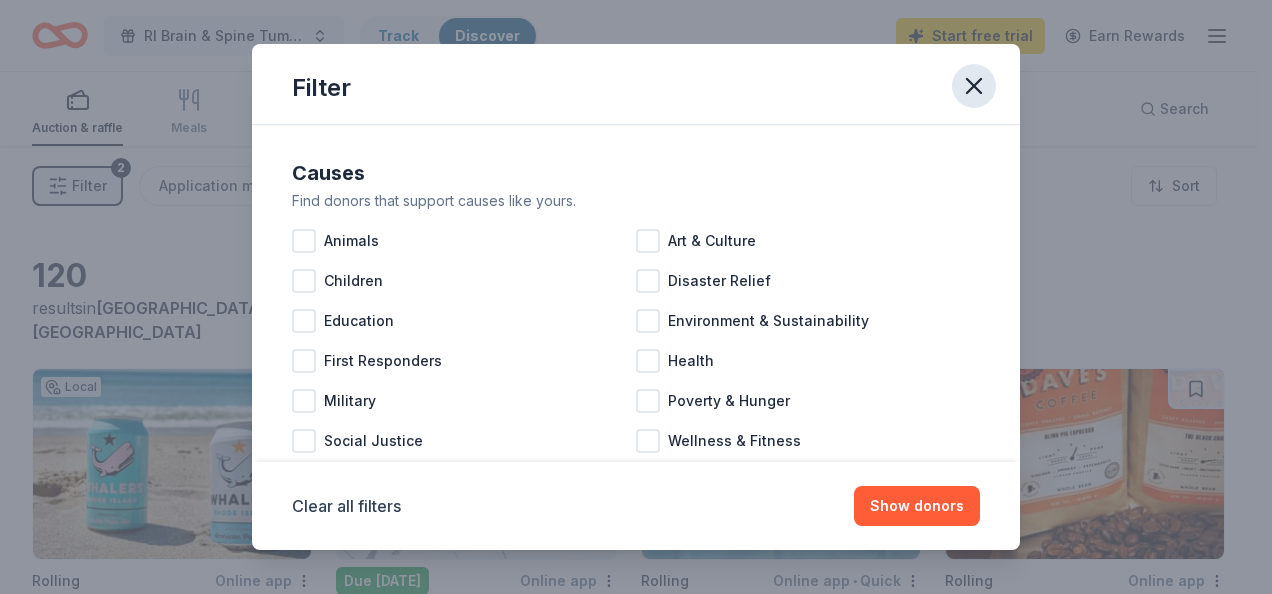 click 